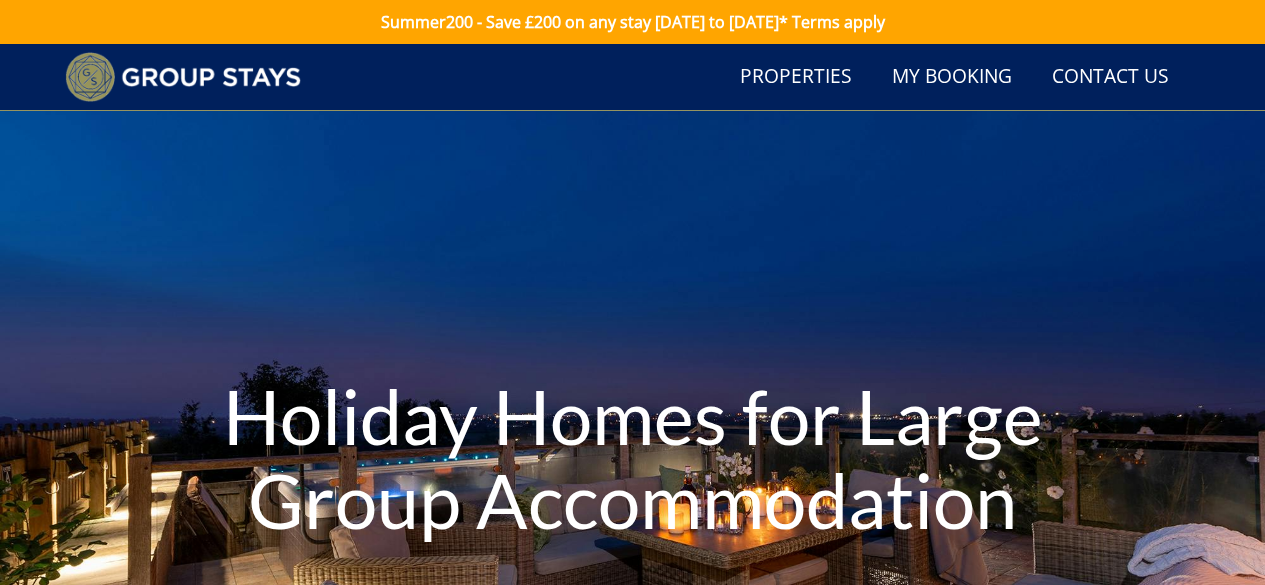 select on "14" 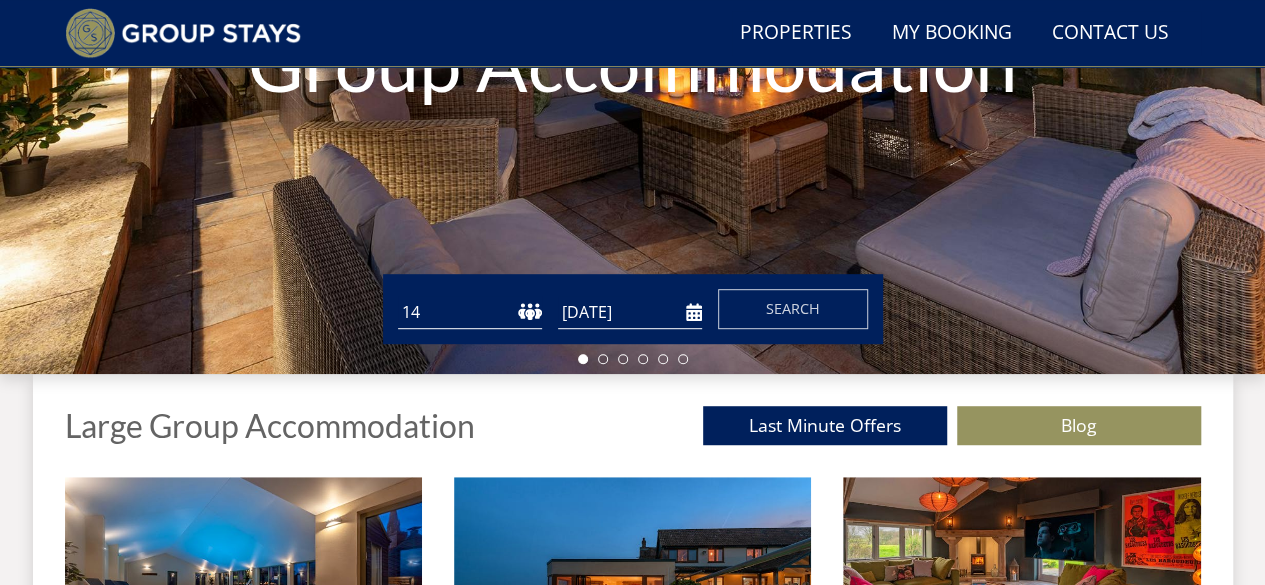 scroll, scrollTop: 0, scrollLeft: 0, axis: both 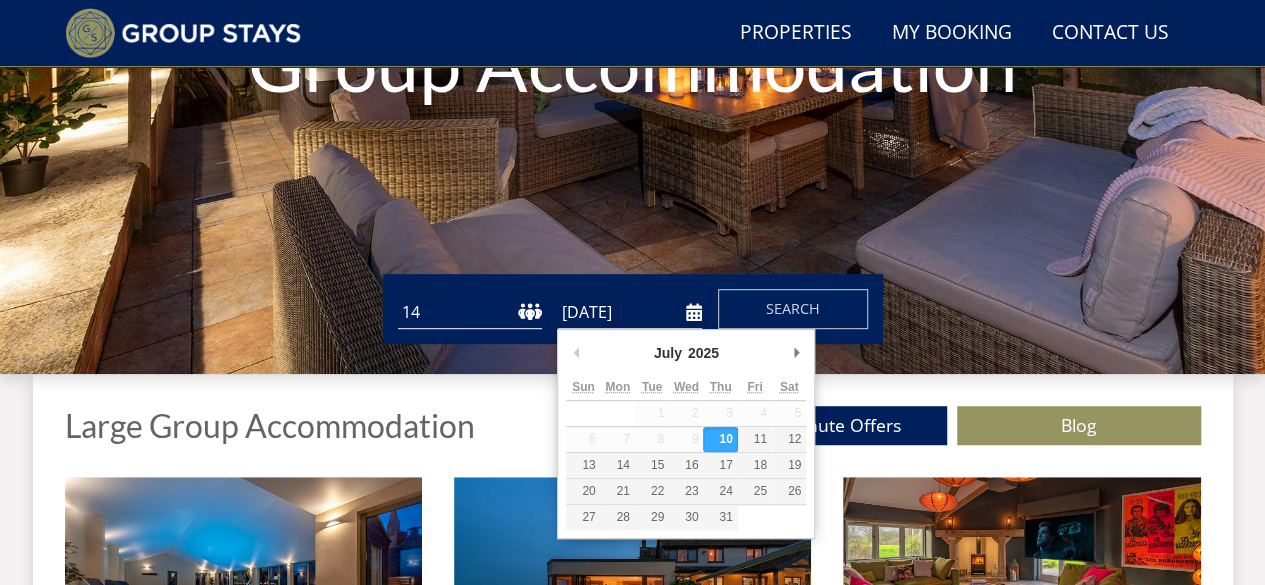 click on "[DATE]" at bounding box center [630, 312] 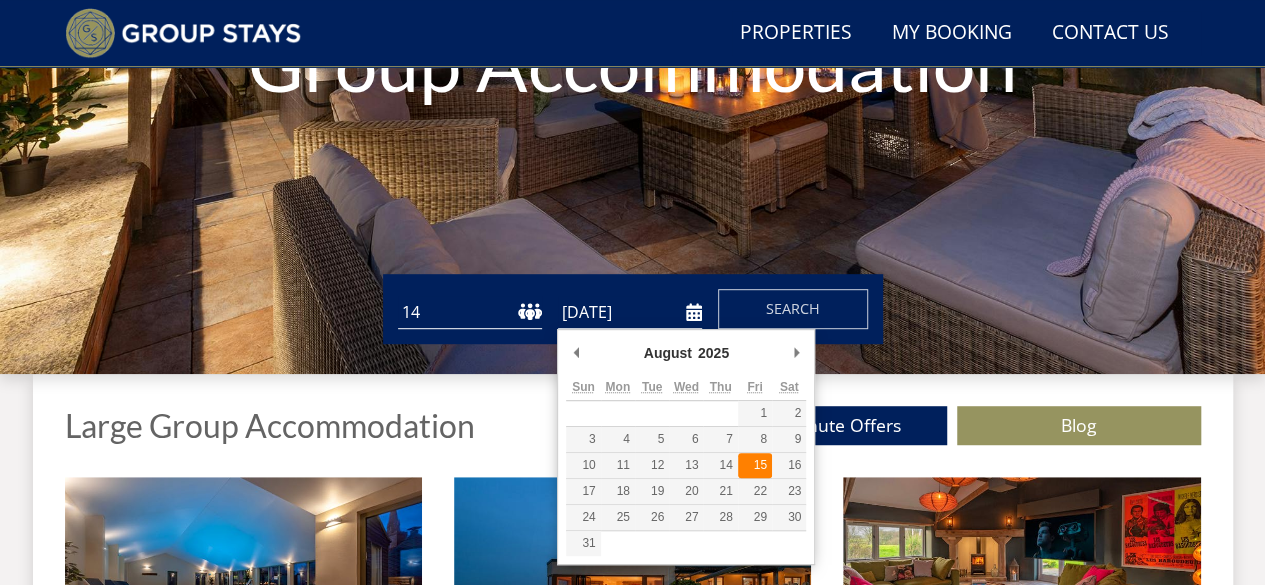 type on "[DATE]" 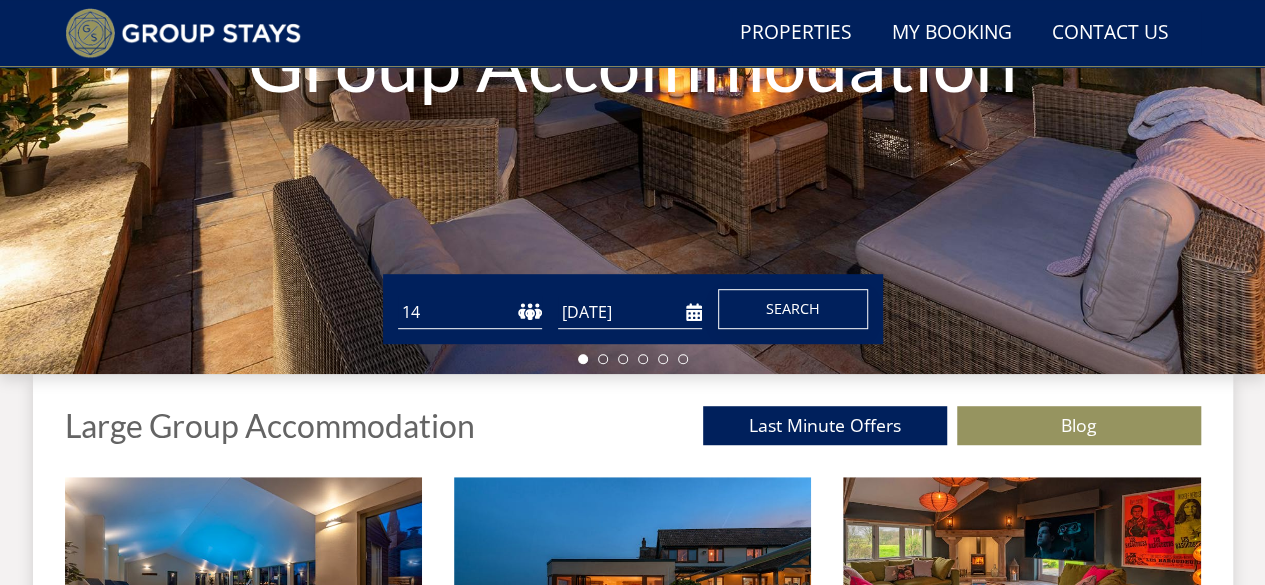 click on "Search" at bounding box center [793, 309] 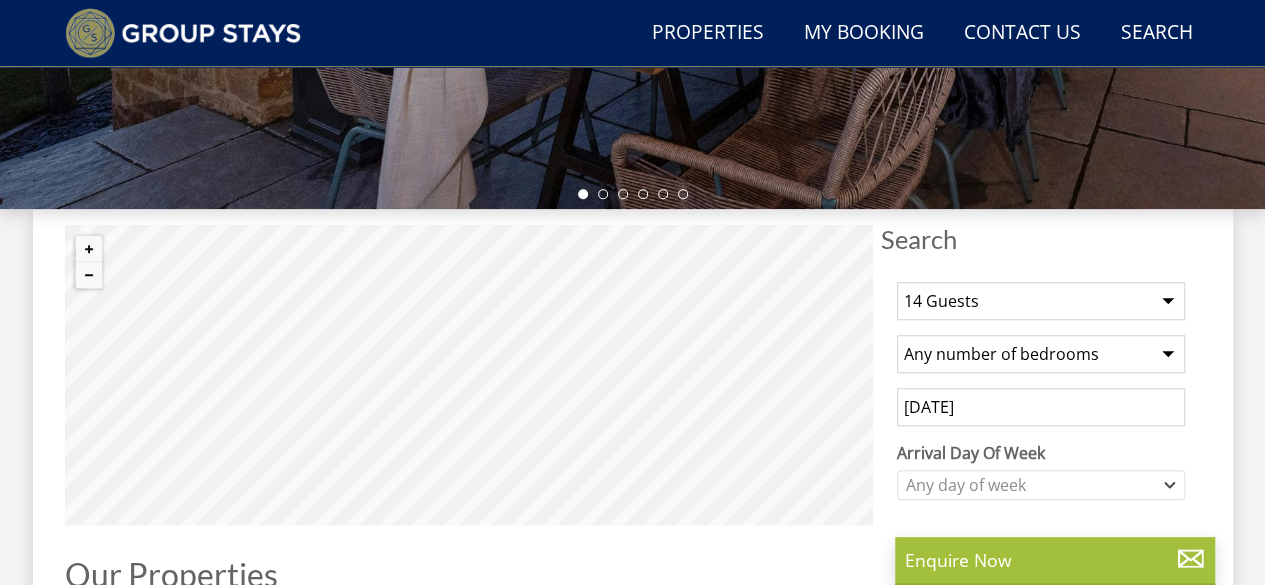 scroll, scrollTop: 612, scrollLeft: 0, axis: vertical 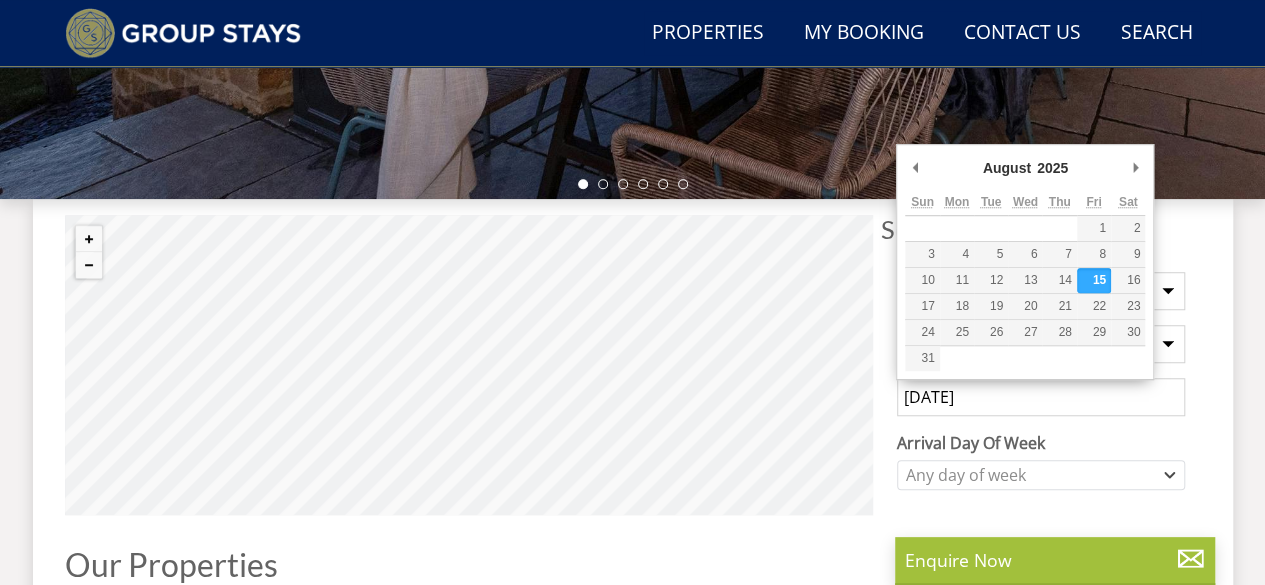 click on "[DATE]" at bounding box center [1041, 397] 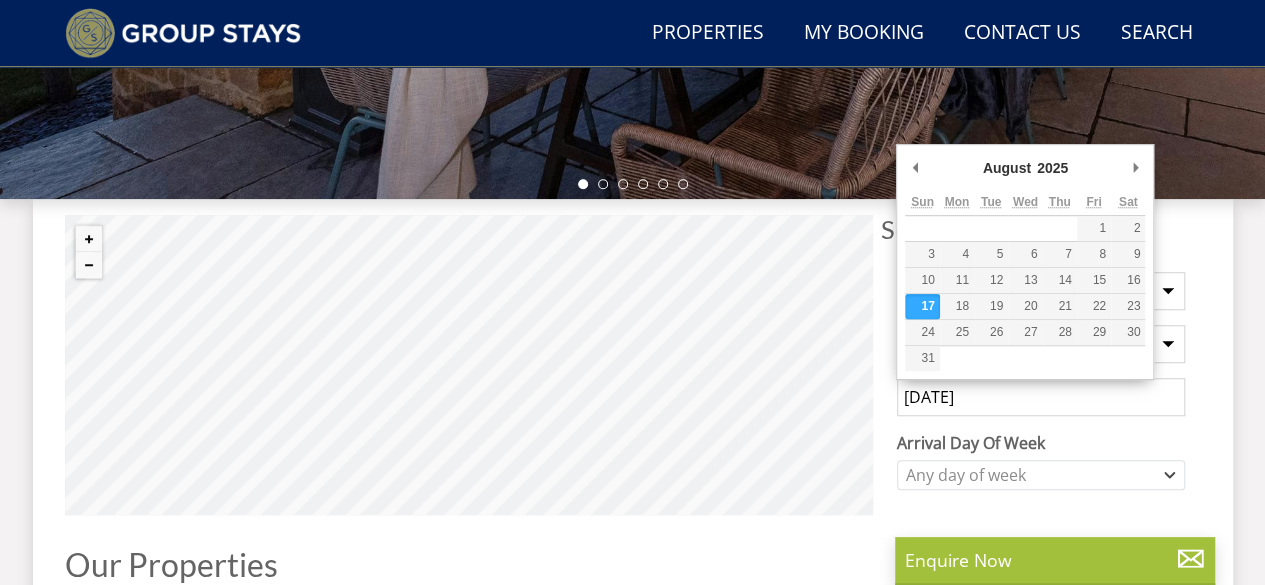 click on "[DATE]" at bounding box center [1041, 397] 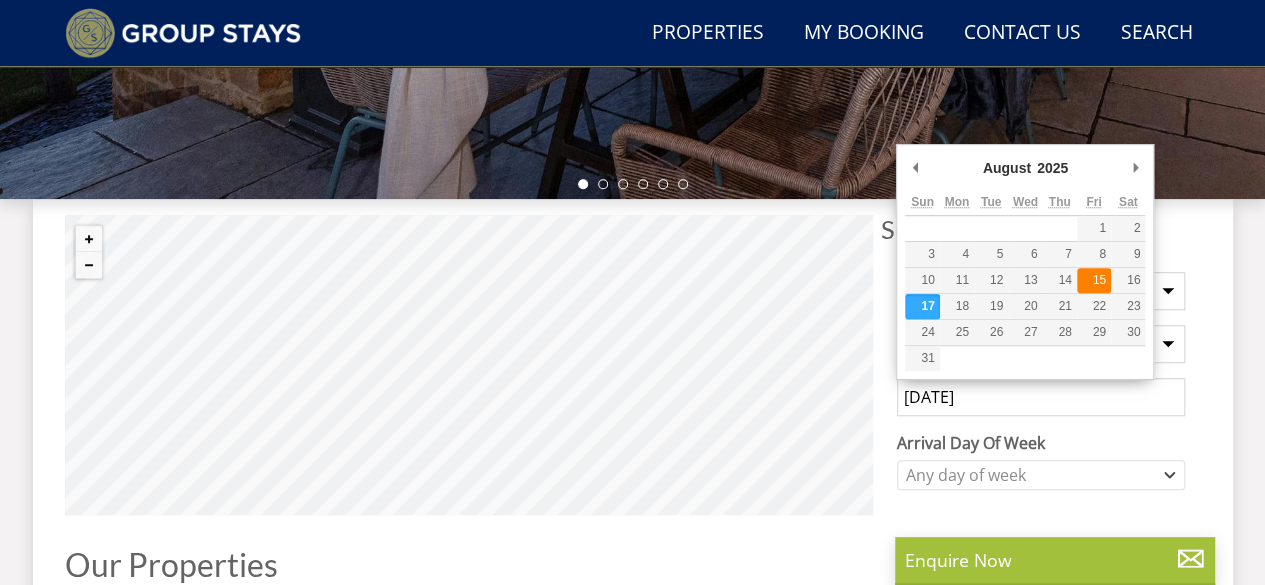 type on "[DATE]" 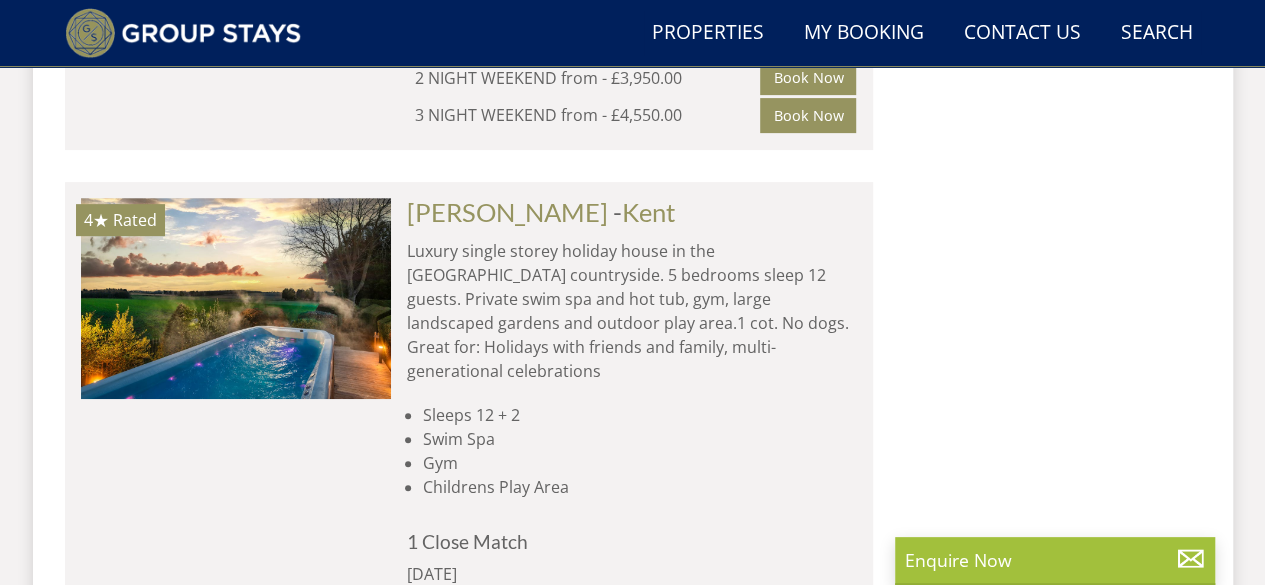 scroll, scrollTop: 4126, scrollLeft: 0, axis: vertical 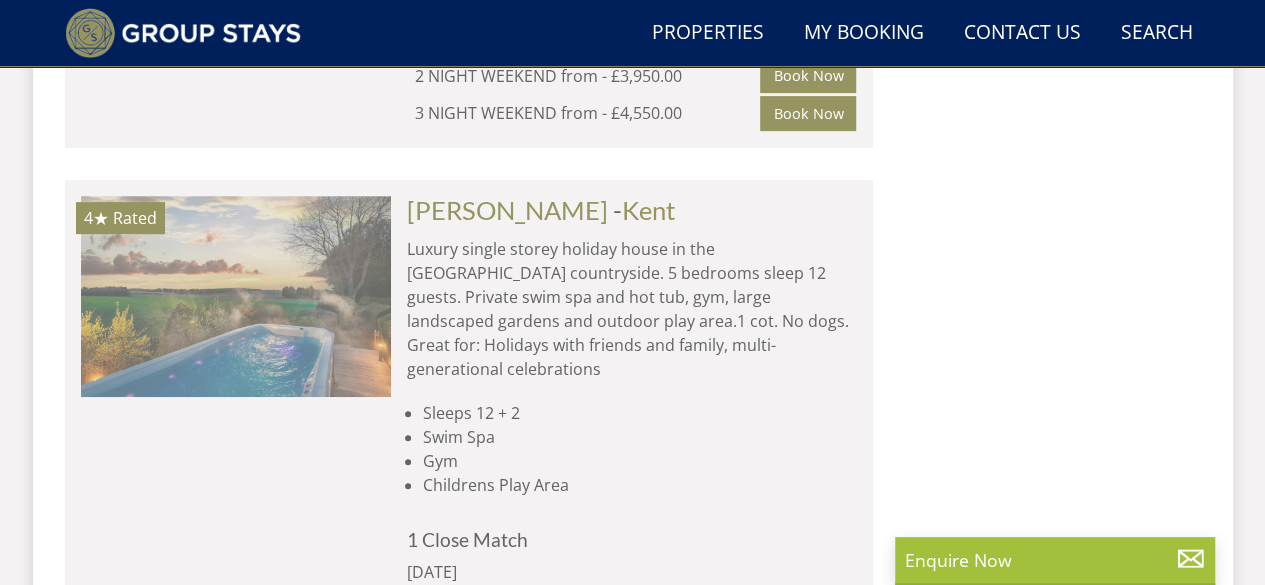 click at bounding box center (236, 296) 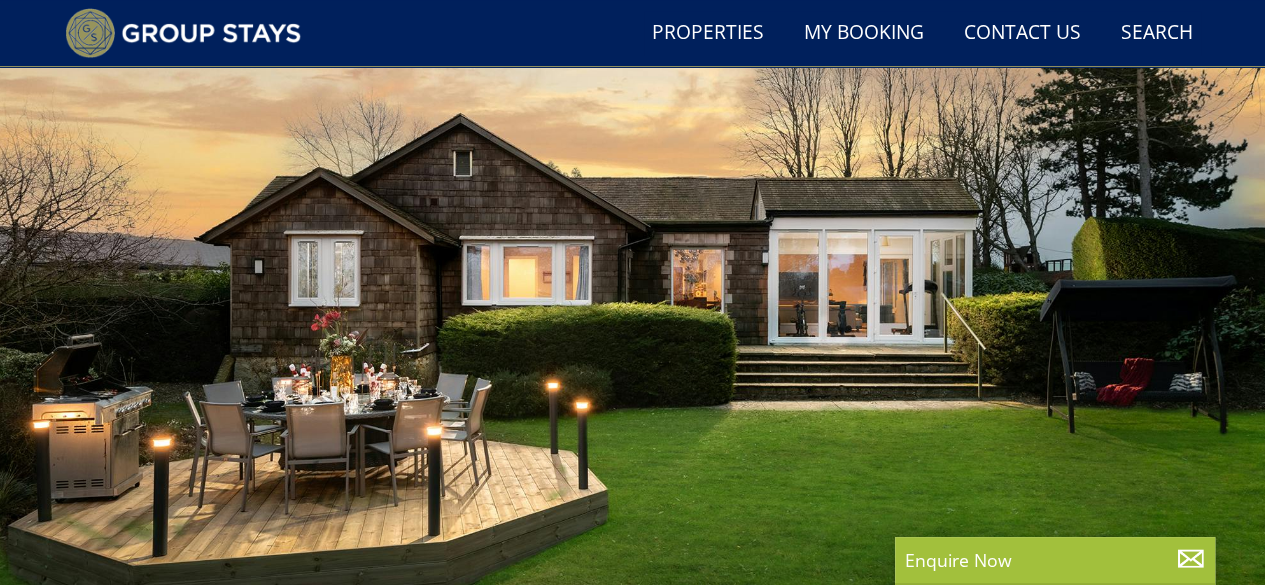 scroll, scrollTop: 166, scrollLeft: 0, axis: vertical 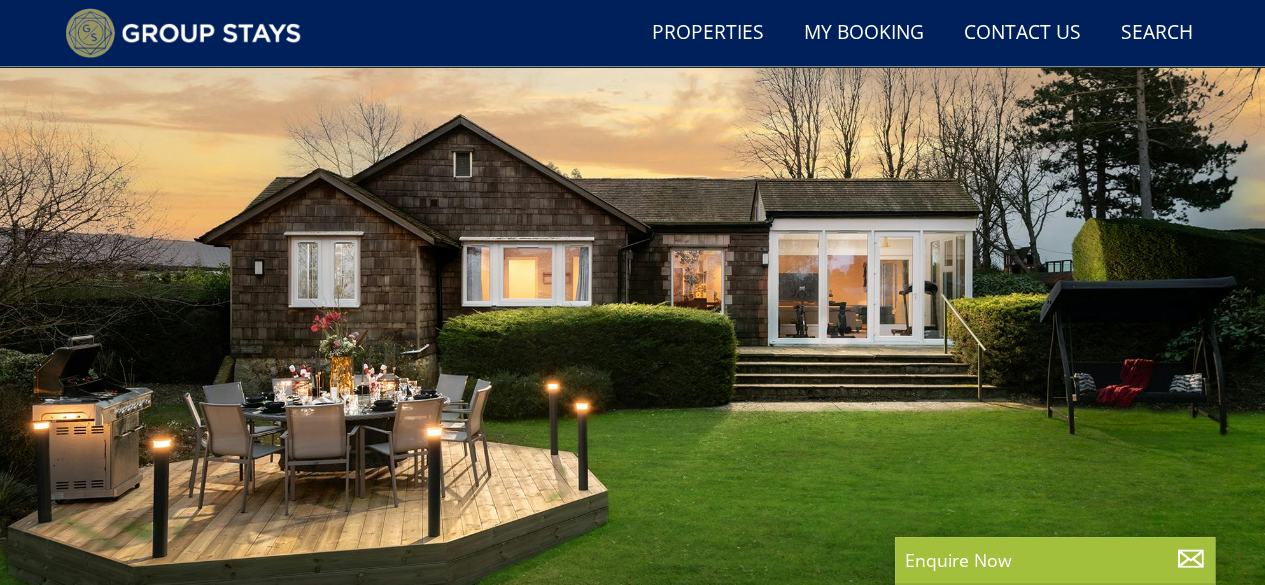 click at bounding box center [632, 295] 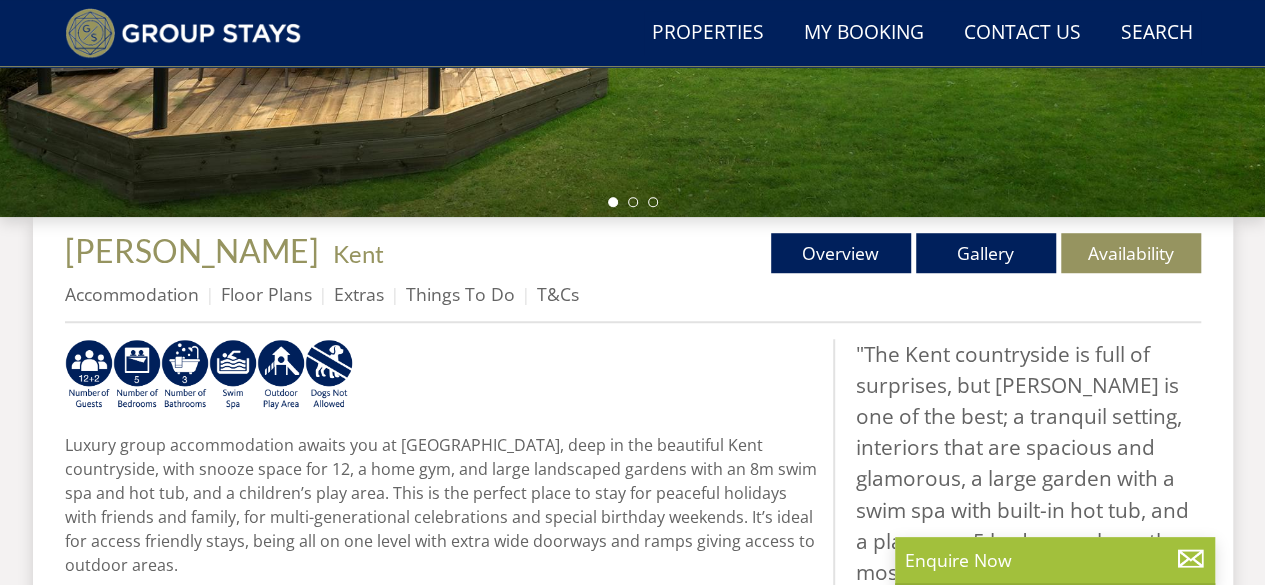 scroll, scrollTop: 597, scrollLeft: 0, axis: vertical 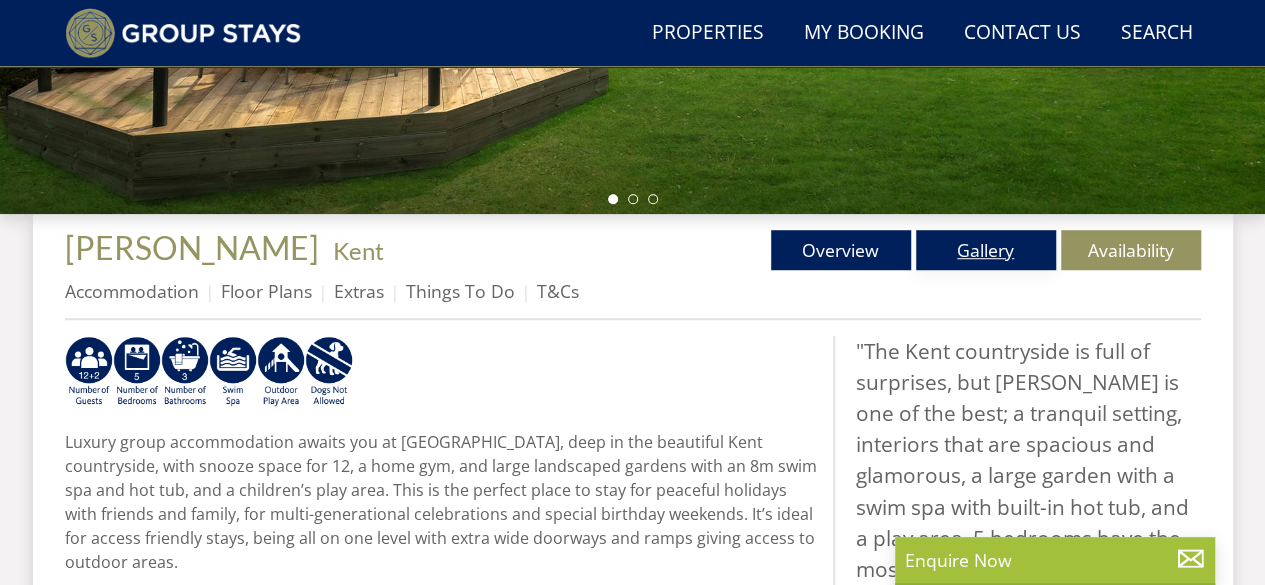 click on "Gallery" at bounding box center (986, 250) 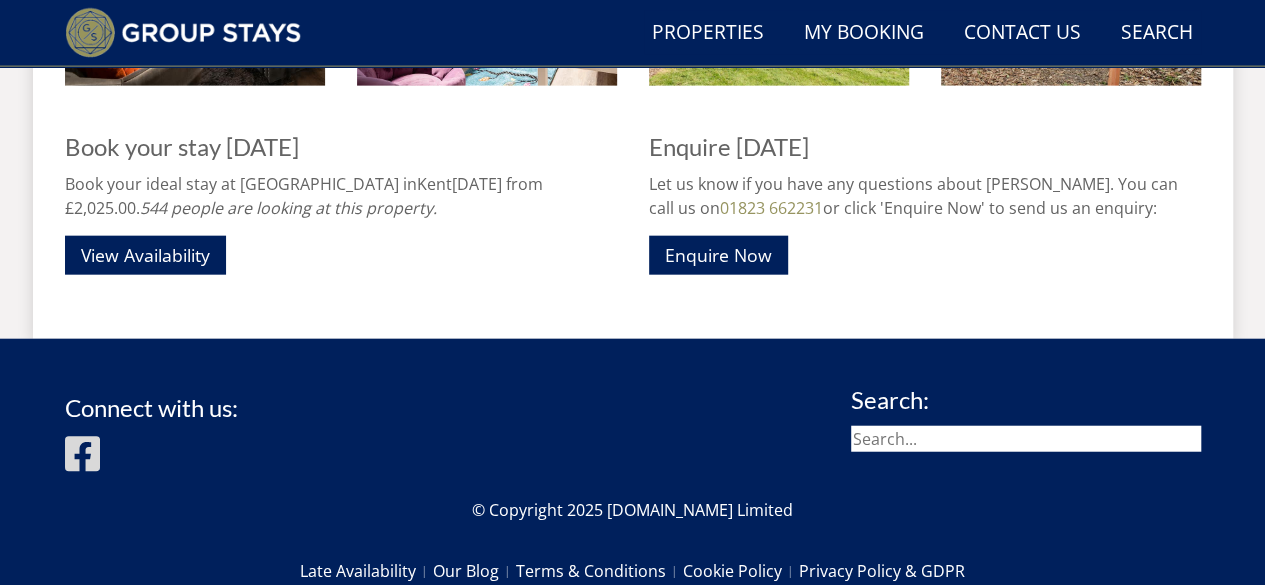 scroll, scrollTop: 2276, scrollLeft: 0, axis: vertical 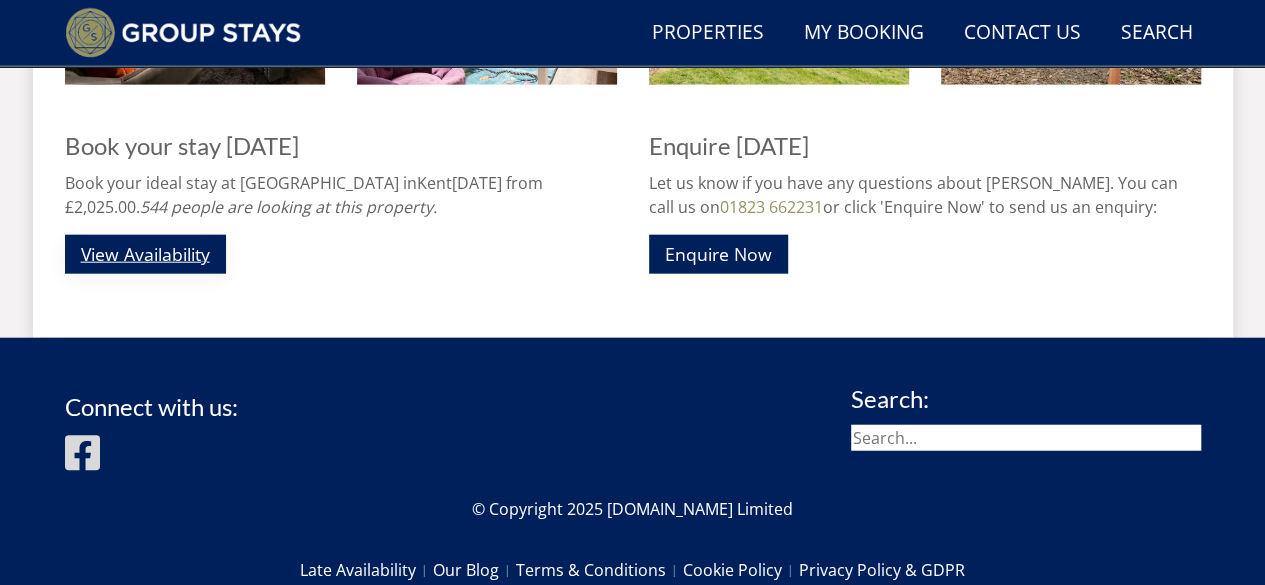 click on "View Availability" at bounding box center (145, 254) 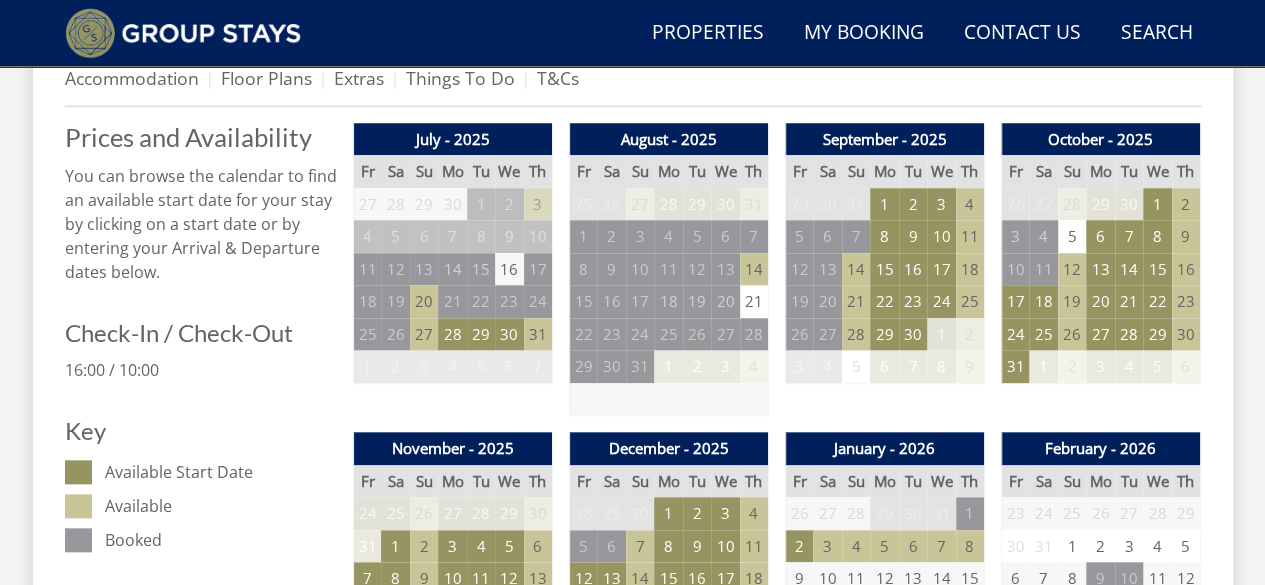 scroll, scrollTop: 847, scrollLeft: 0, axis: vertical 